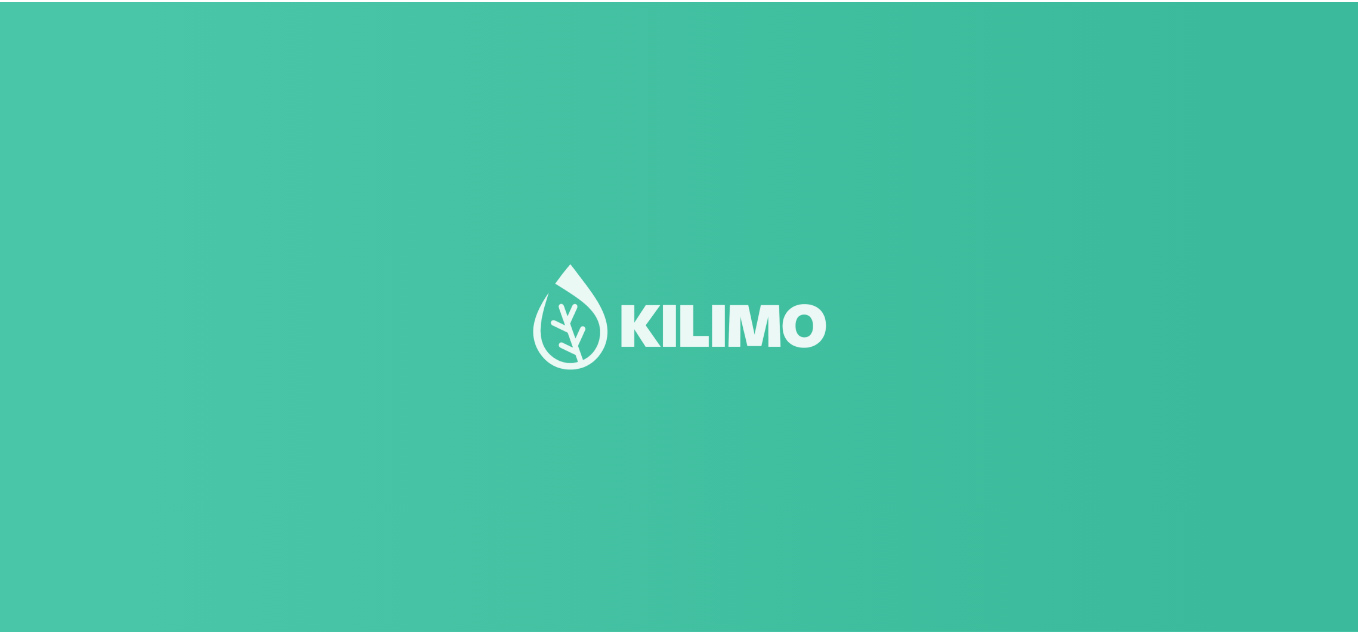 scroll, scrollTop: 0, scrollLeft: 0, axis: both 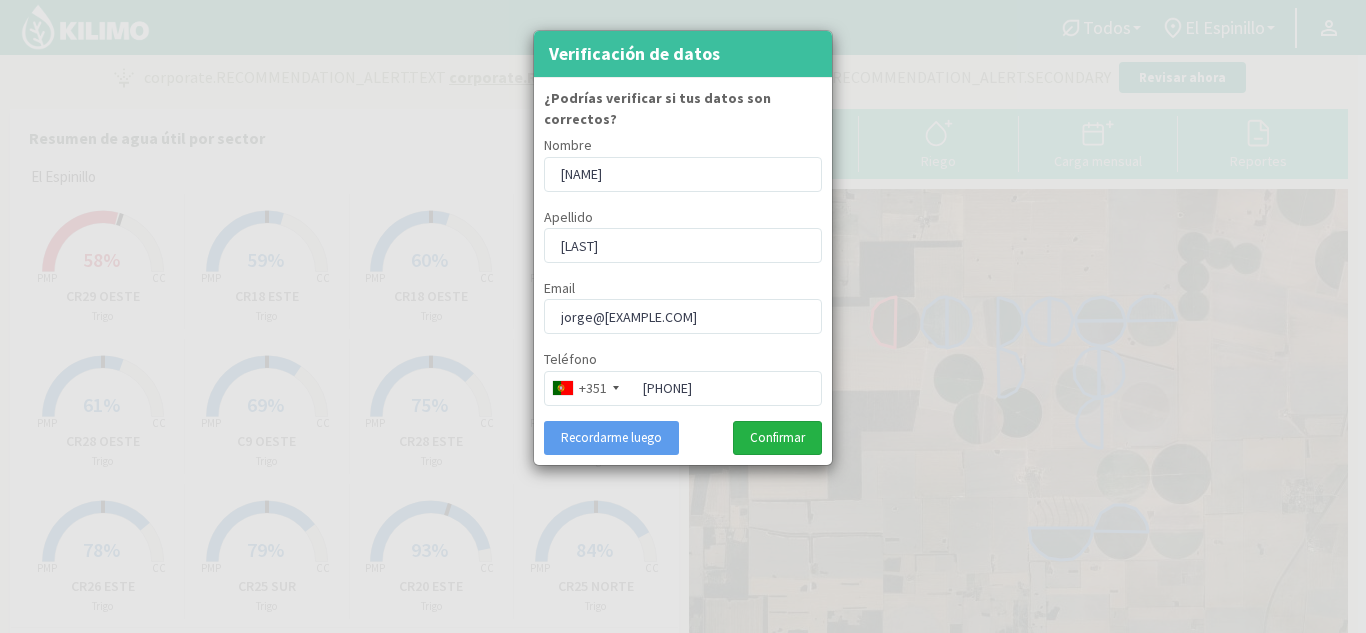 click on "Confirmar" at bounding box center [777, 438] 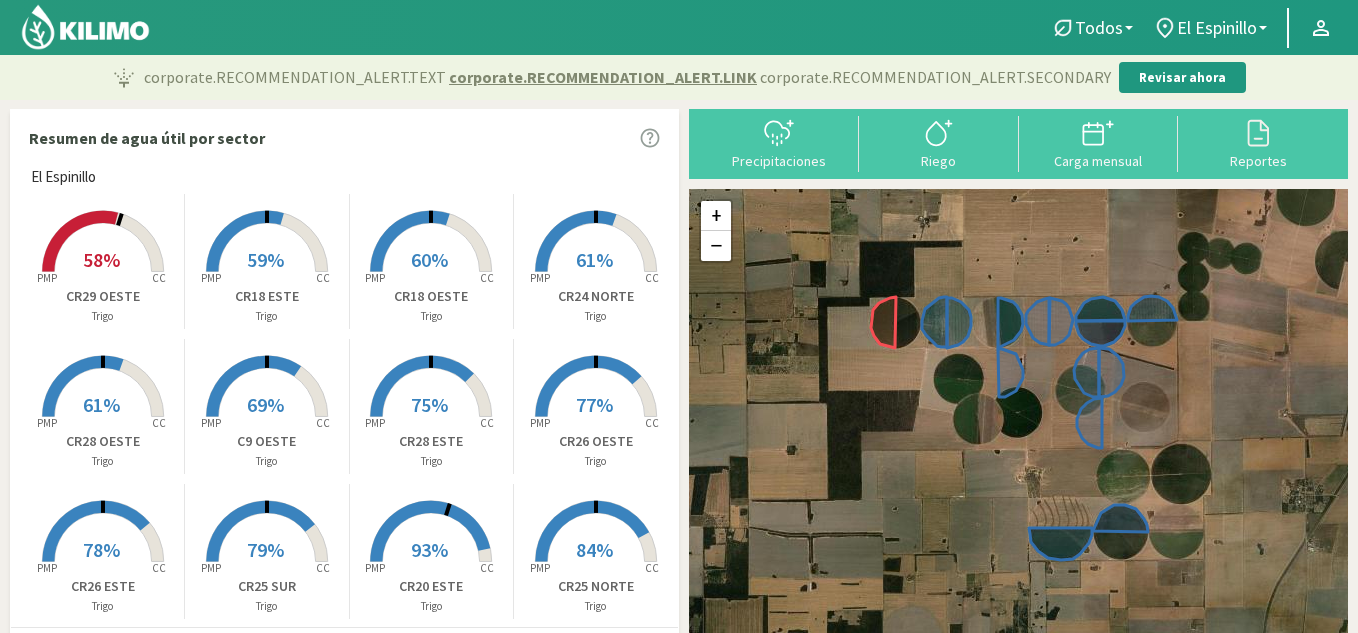 scroll, scrollTop: 162, scrollLeft: 0, axis: vertical 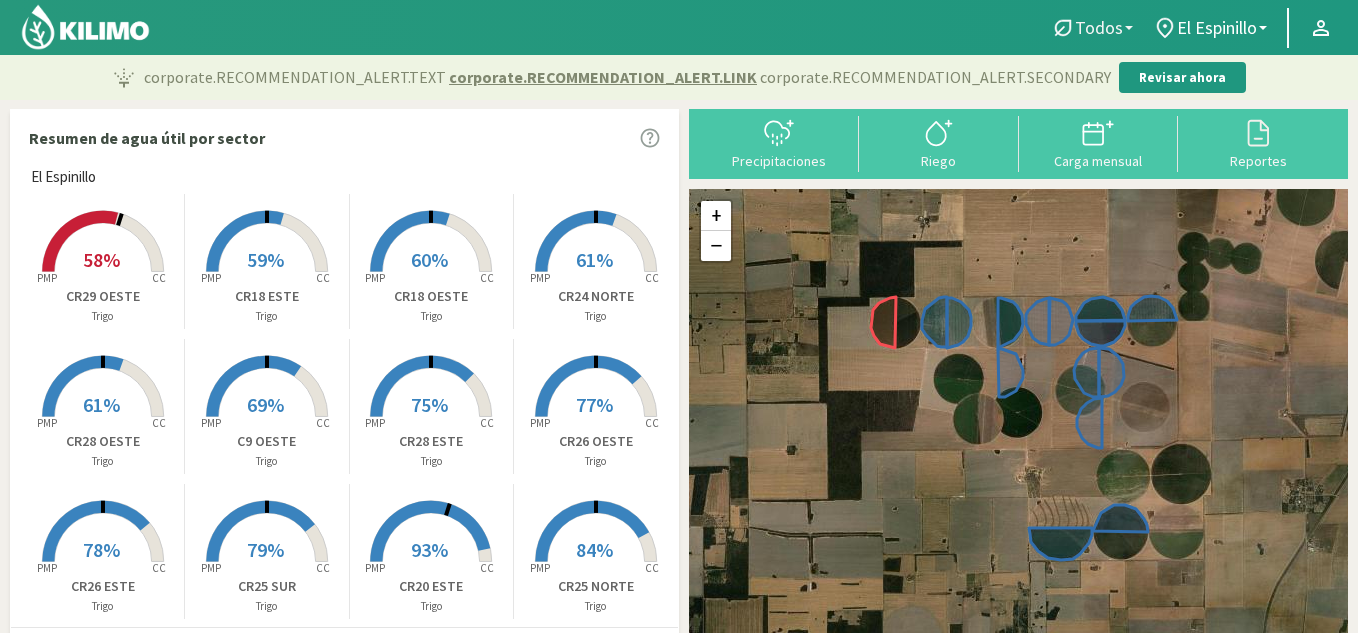 click 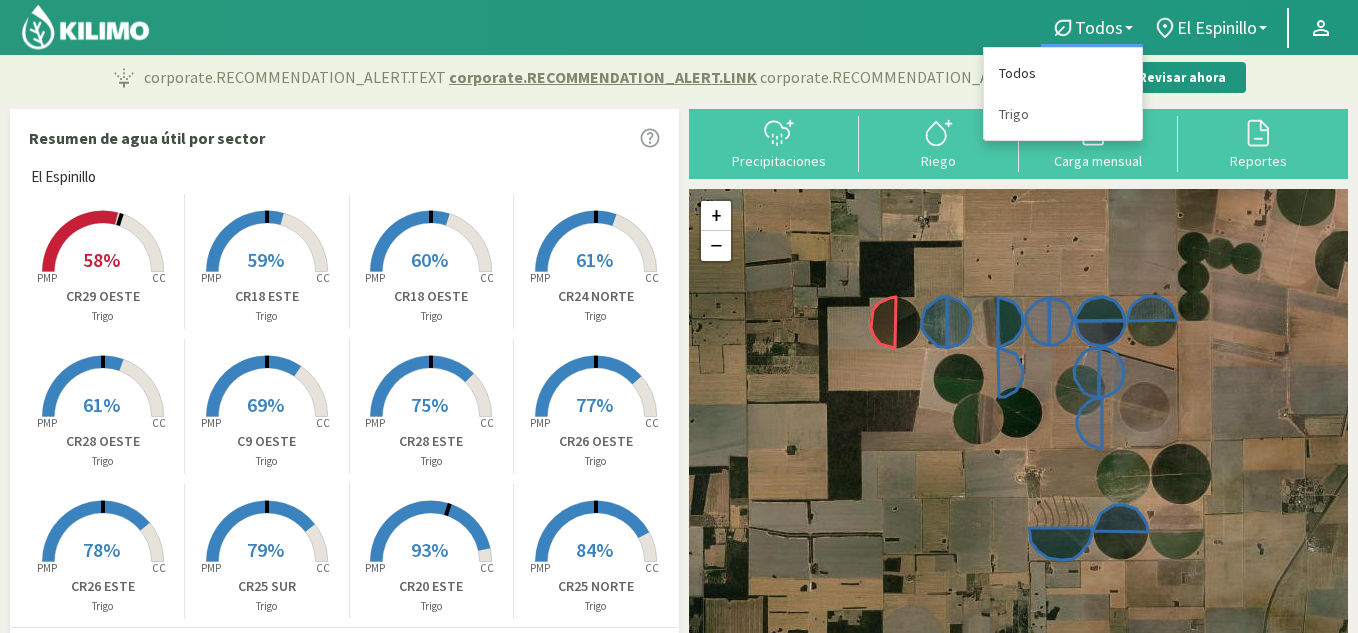 click on "Todos" 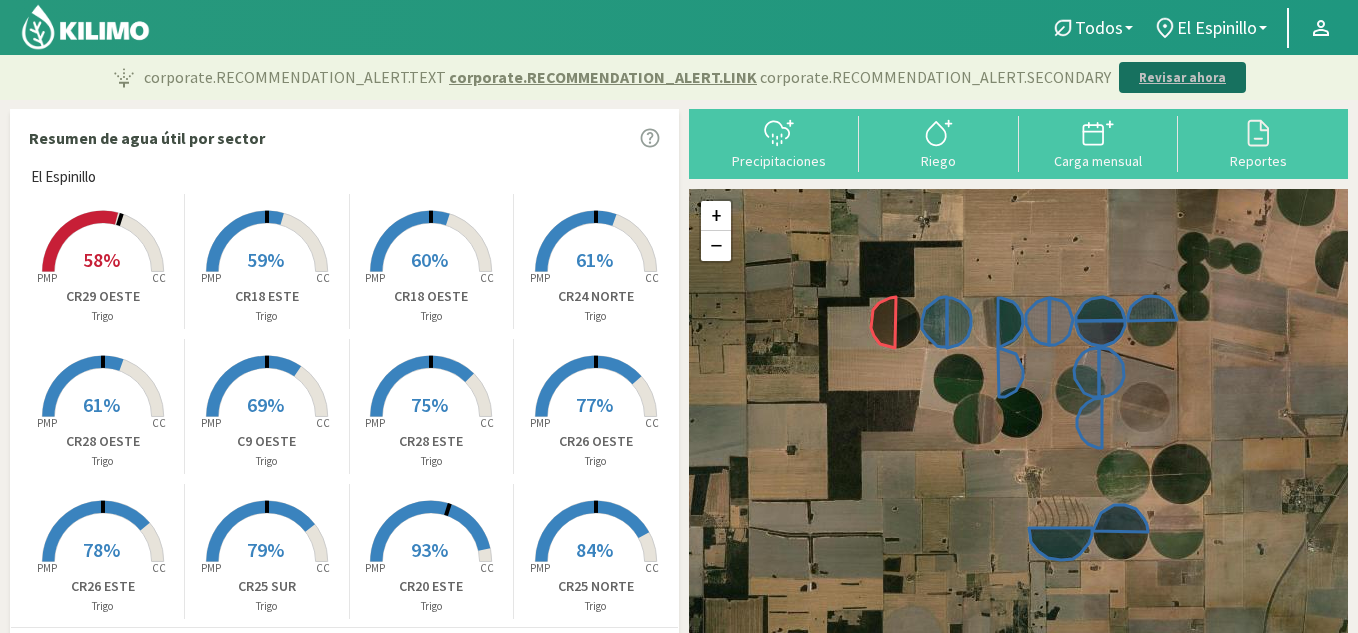 click on "Revisar ahora" 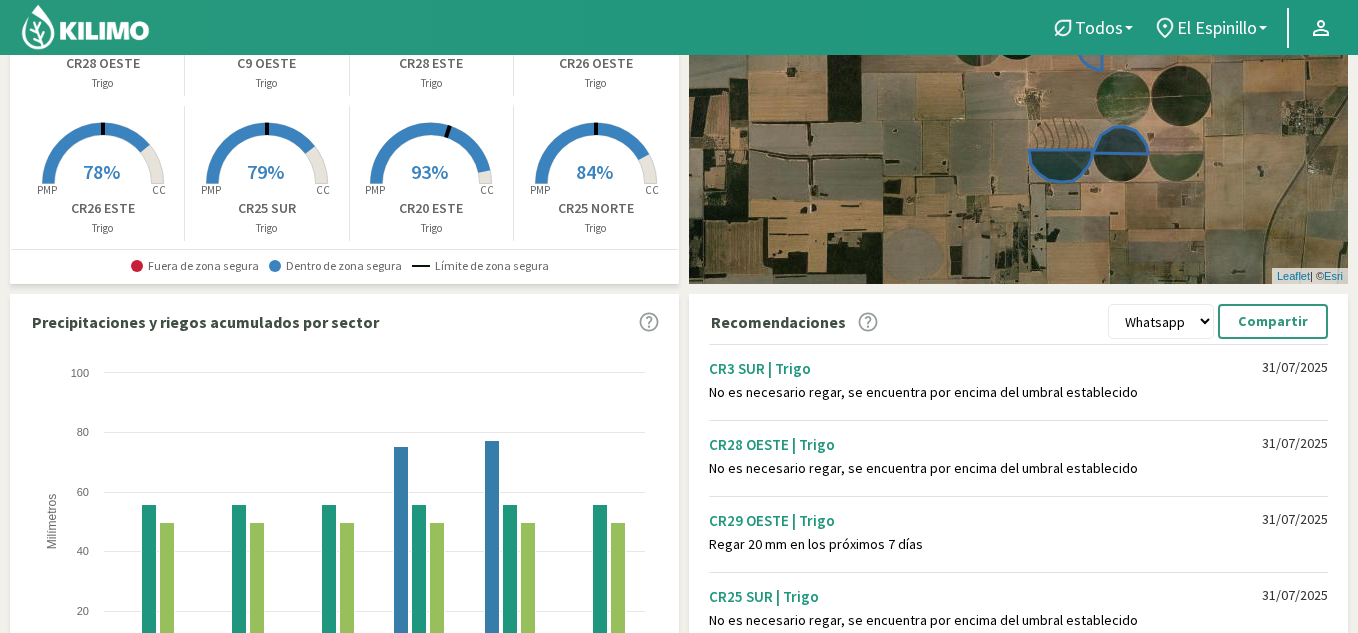 scroll, scrollTop: 559, scrollLeft: 0, axis: vertical 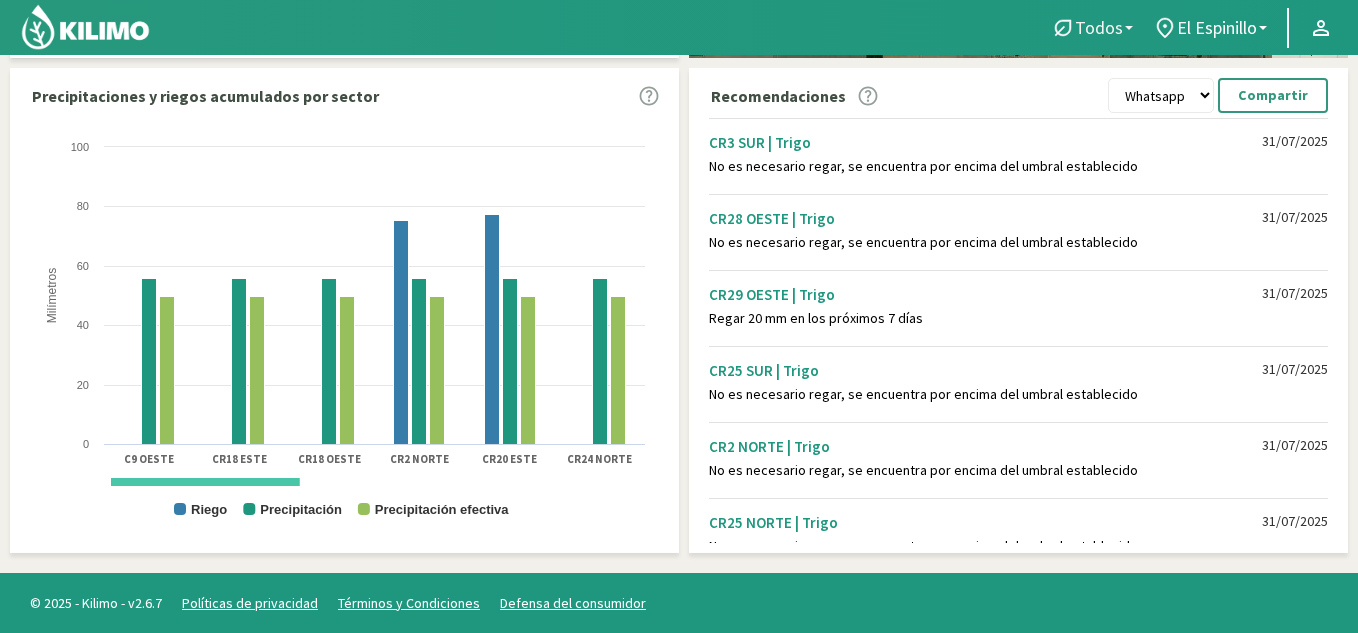 click on "Todos" 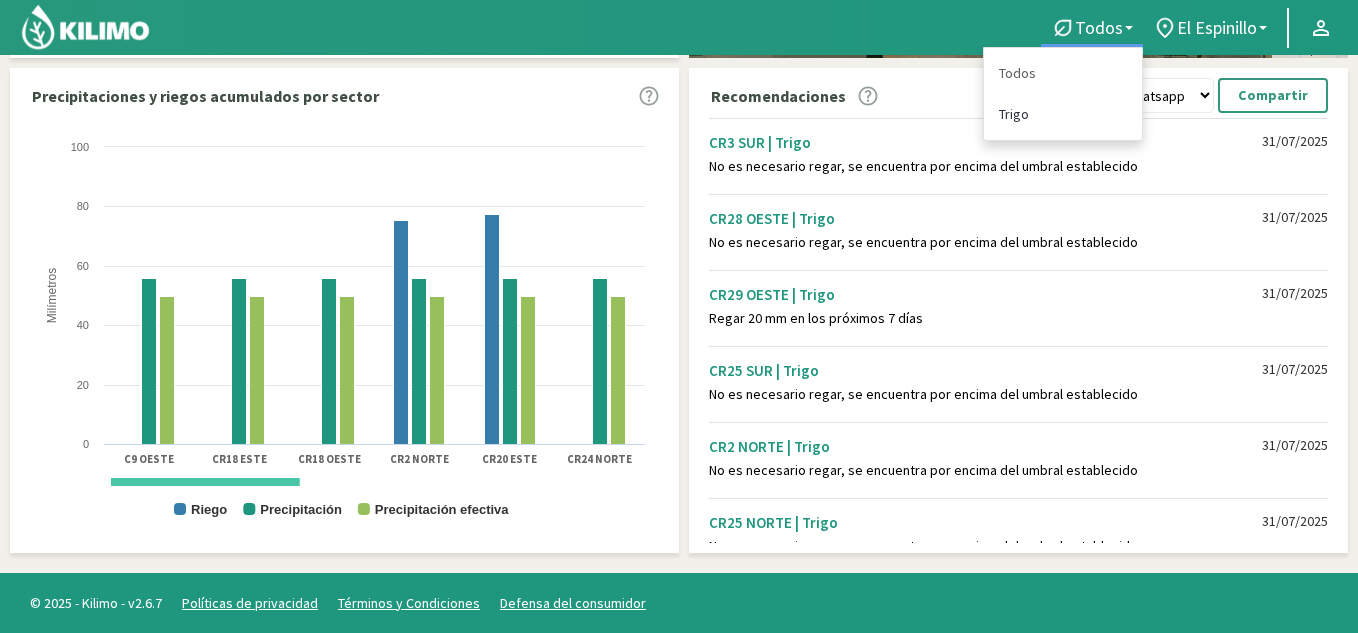 click on "Trigo" 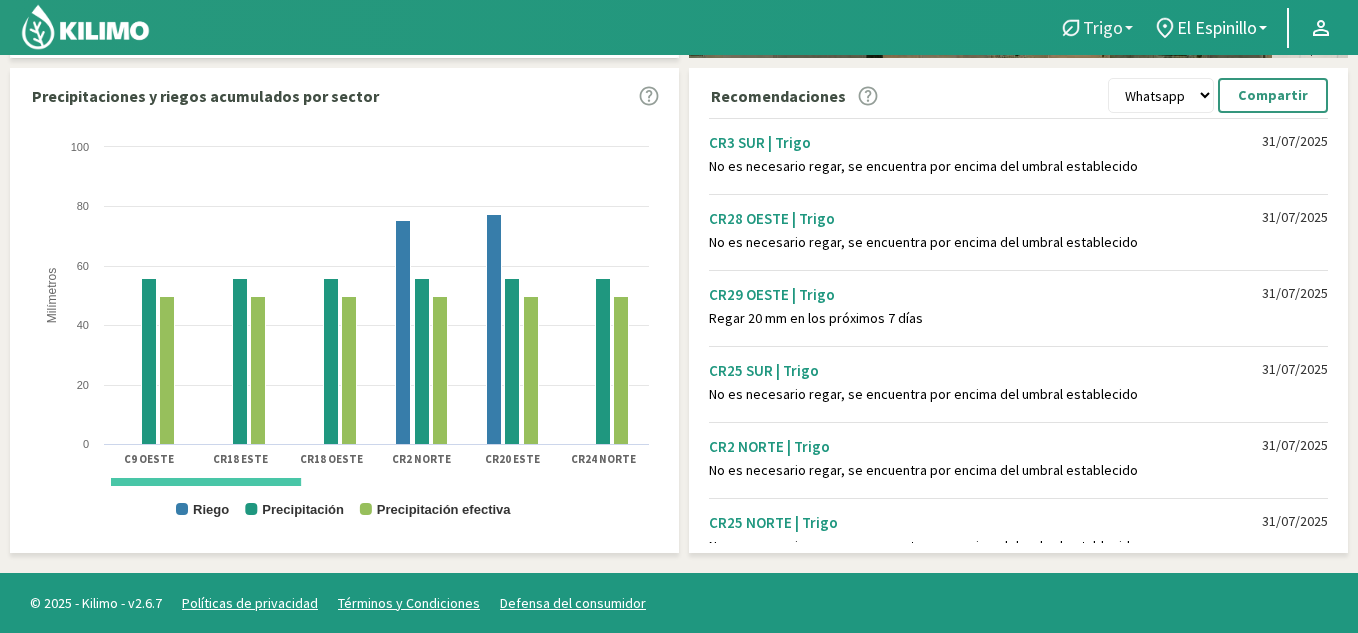 click on "Trigo" 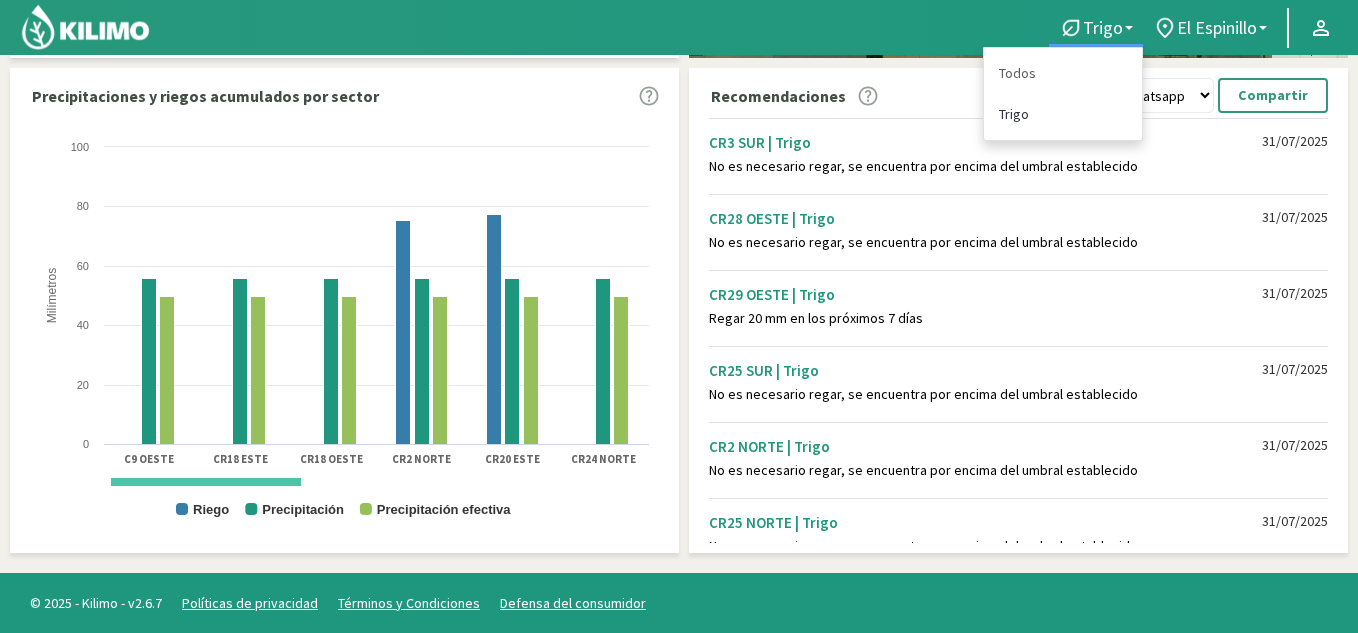 click on "Trigo" 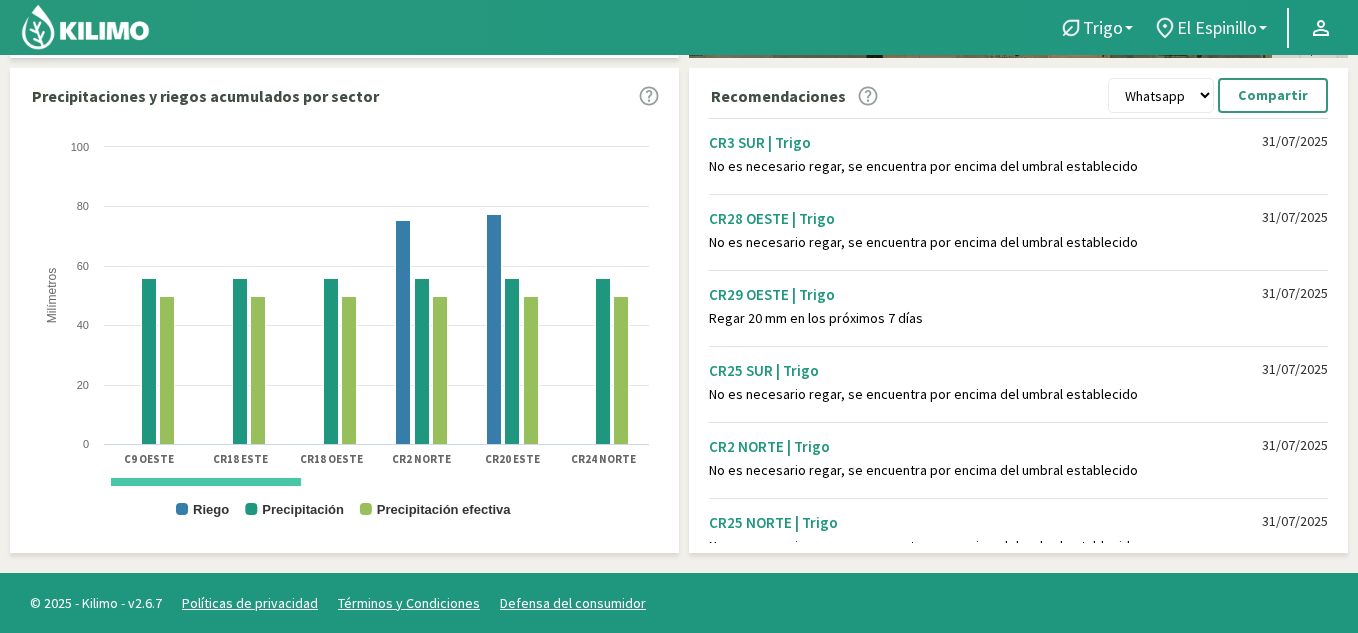 click on "El Espinillo" 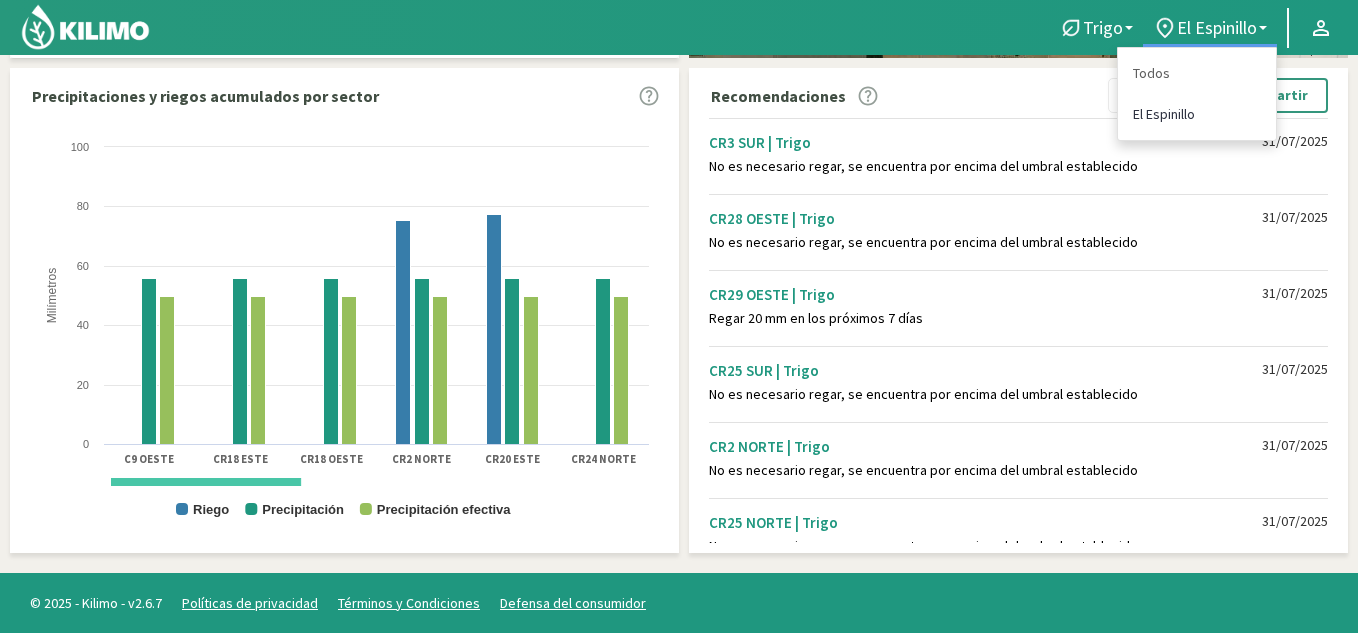 click on "El Espinillo" 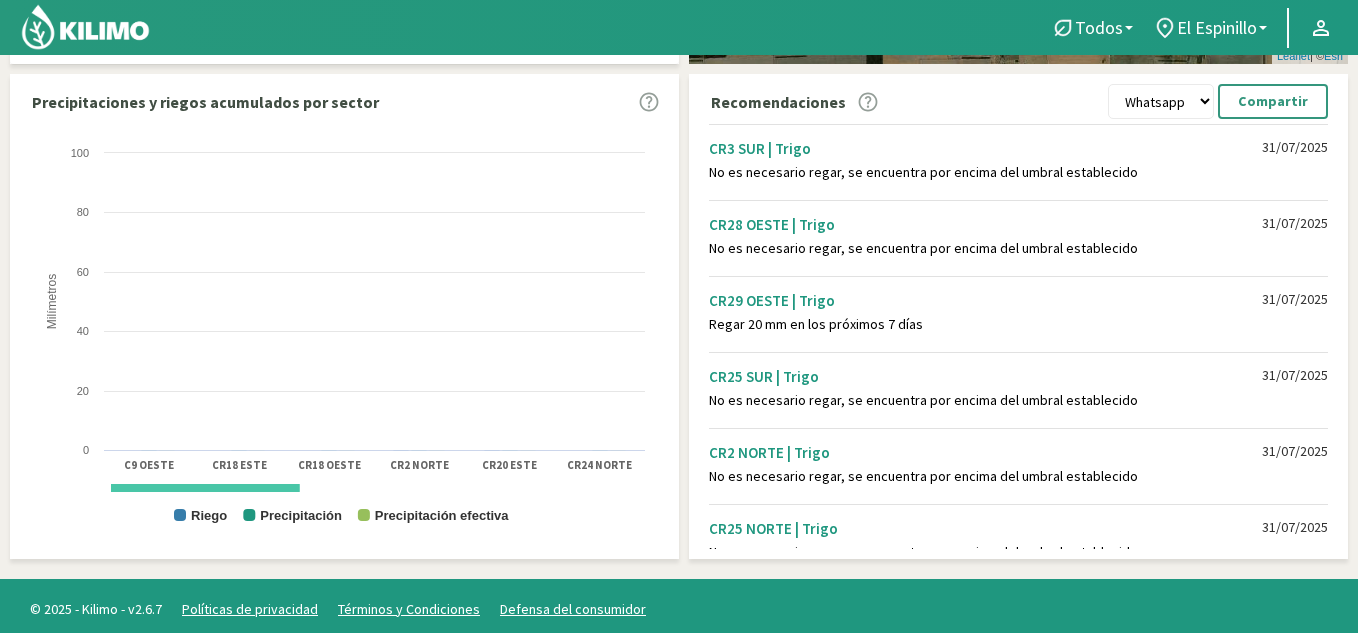 scroll, scrollTop: 559, scrollLeft: 0, axis: vertical 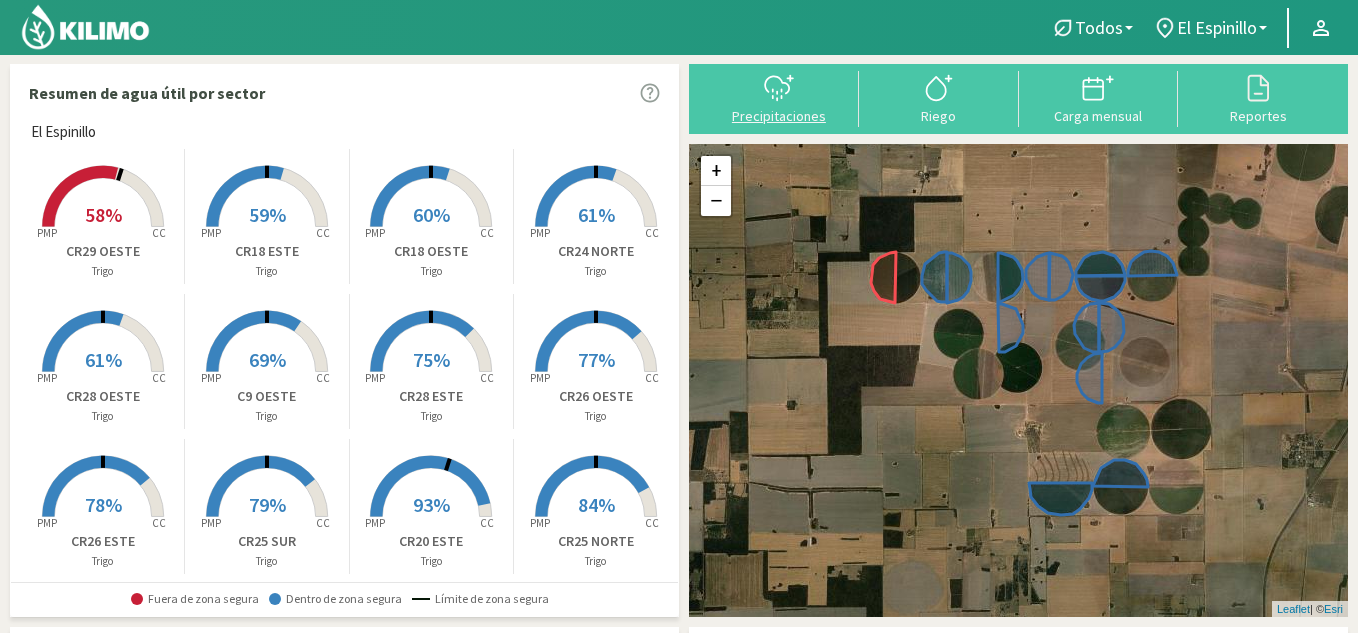 click 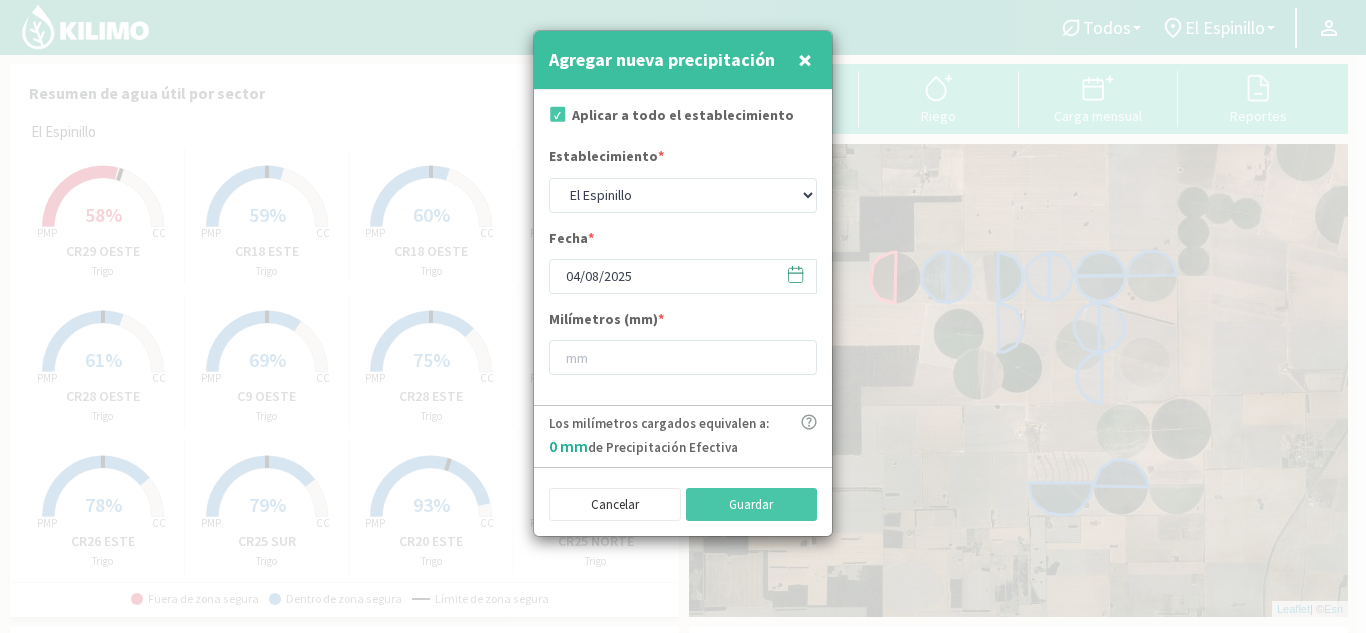 click on "×" at bounding box center (805, 59) 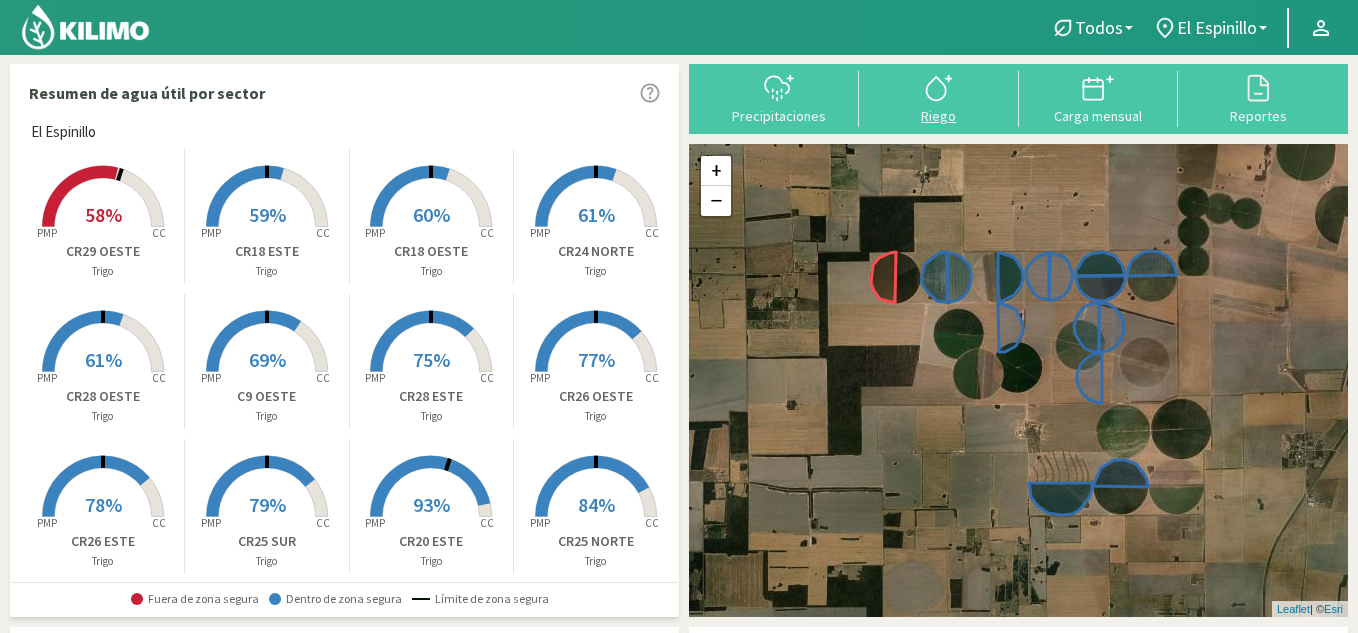 click 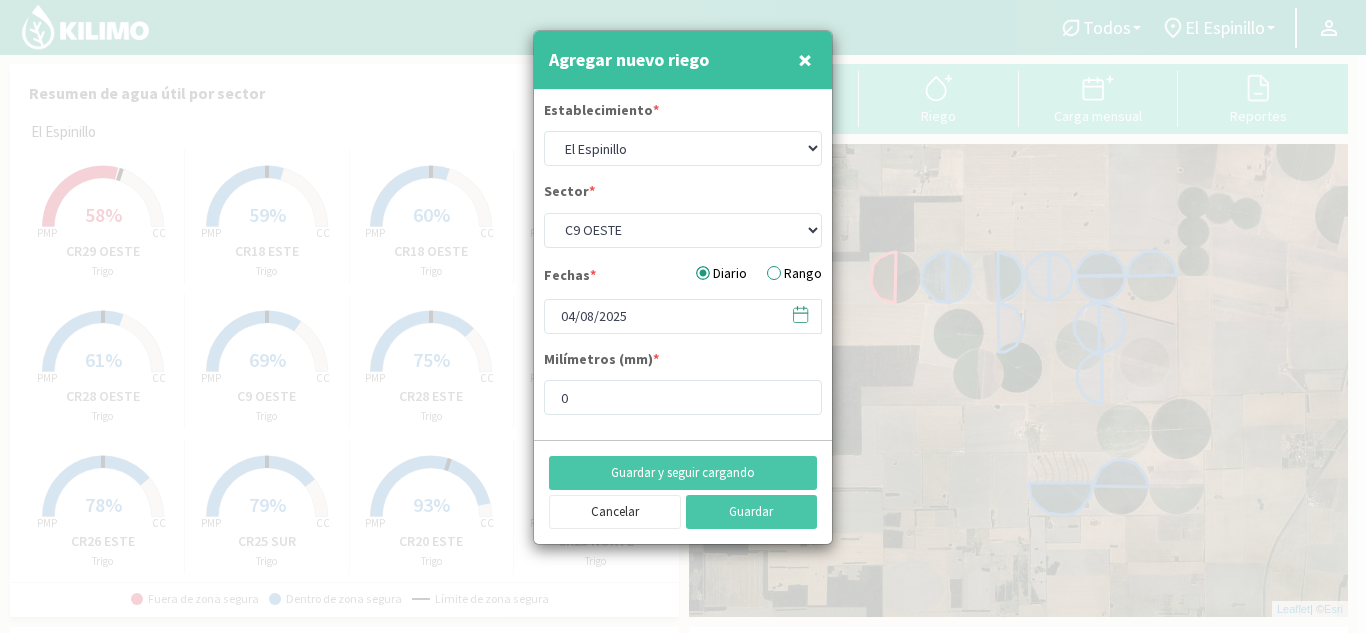 click on "×" at bounding box center [805, 60] 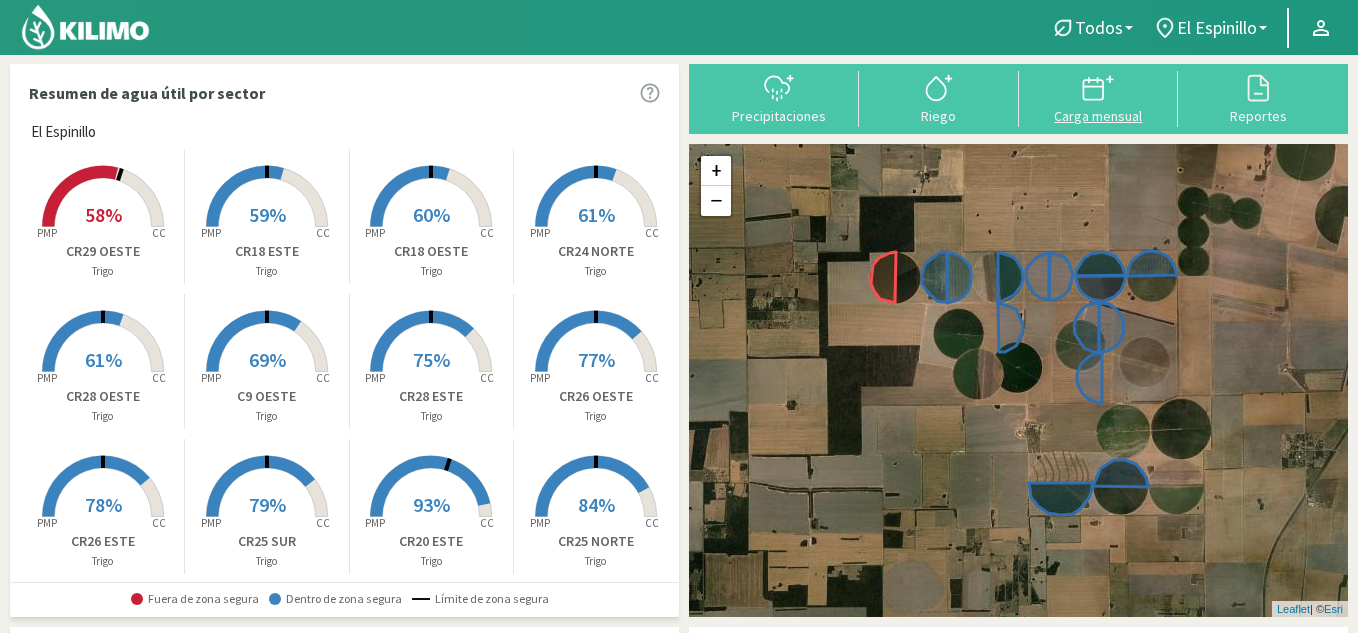 click 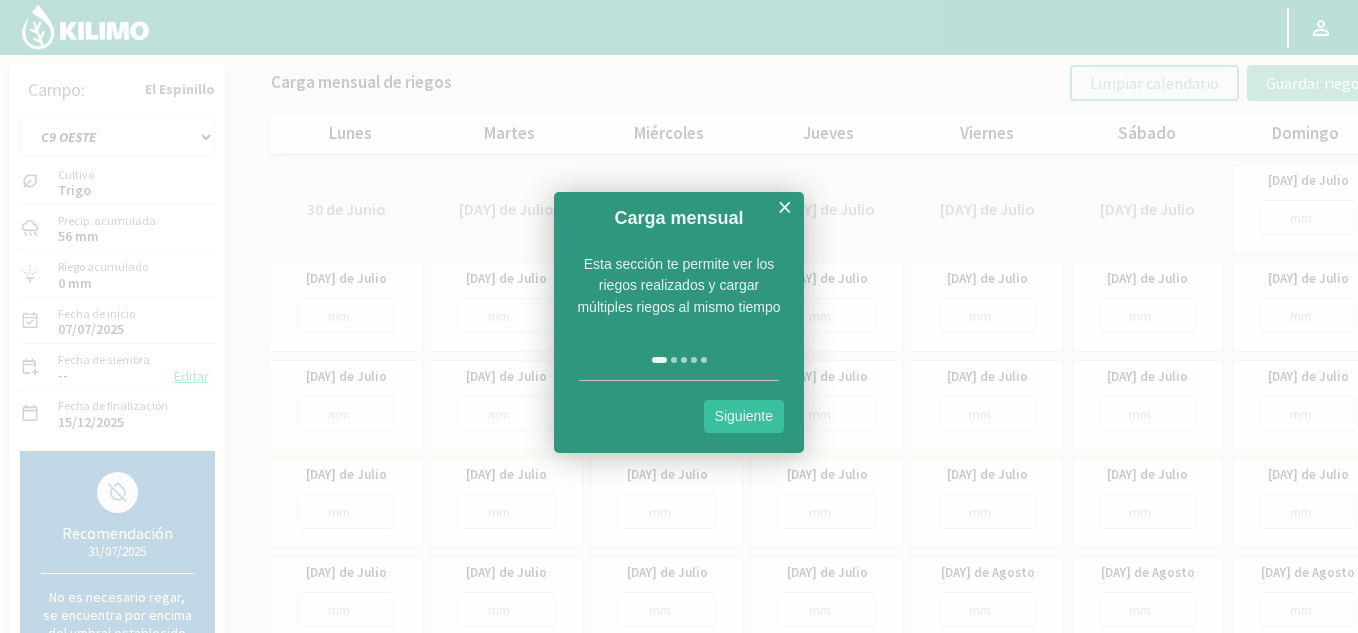 click at bounding box center [679, 316] 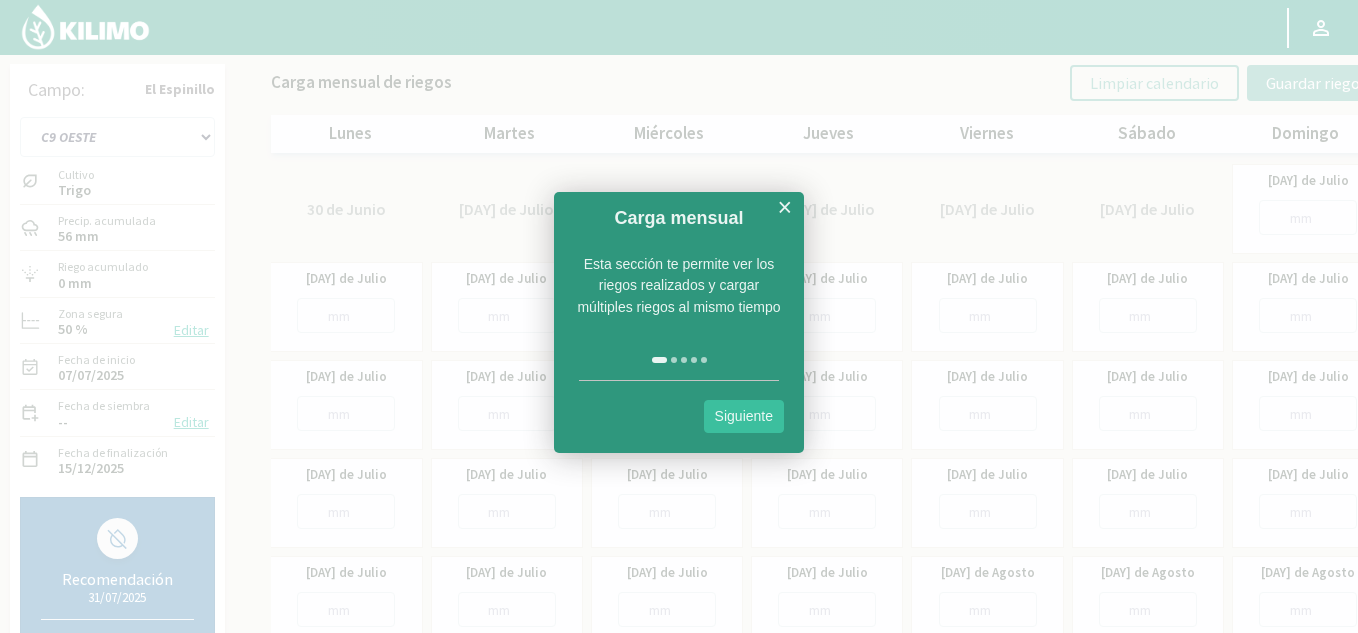 click on "×" at bounding box center (784, 207) 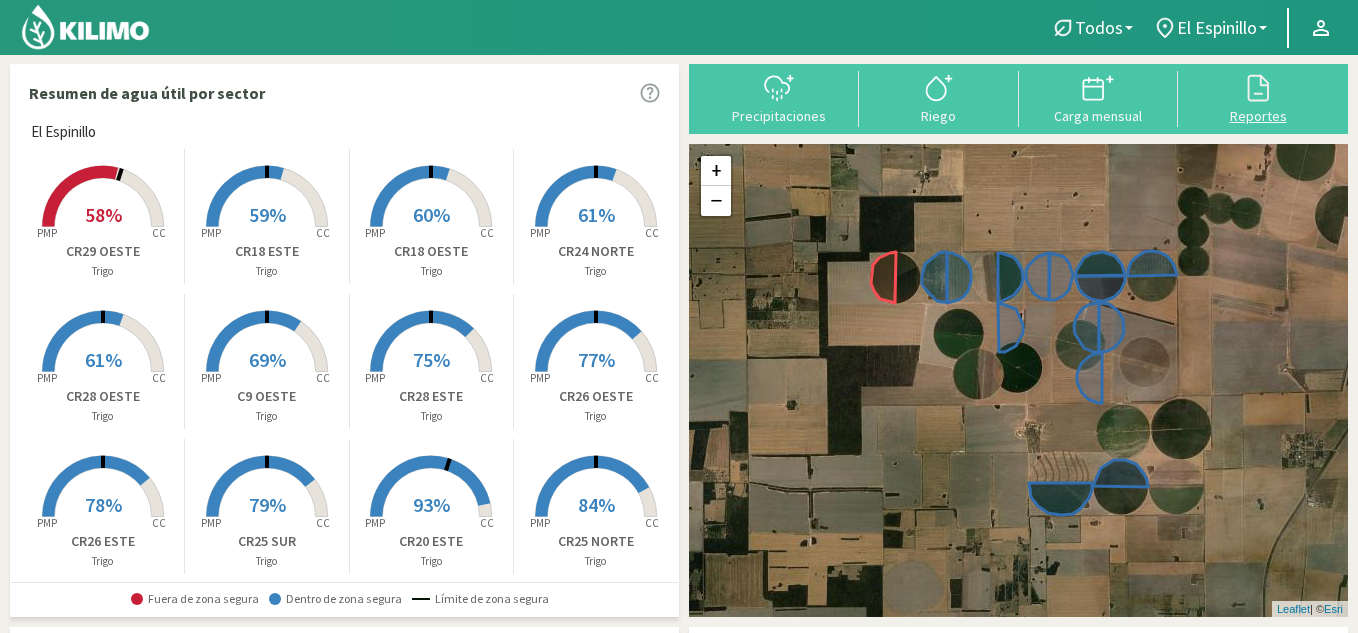 click 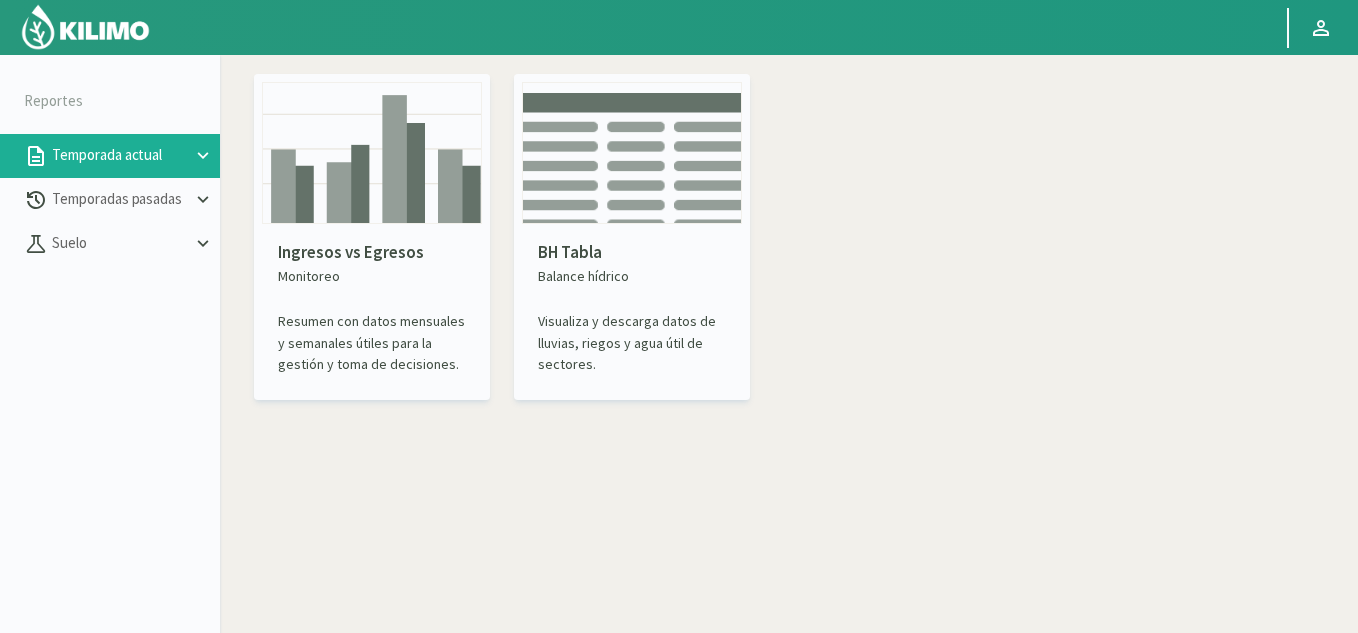 click on "Visualiza y descarga datos de lluvias, riegos y agua útil de sectores." 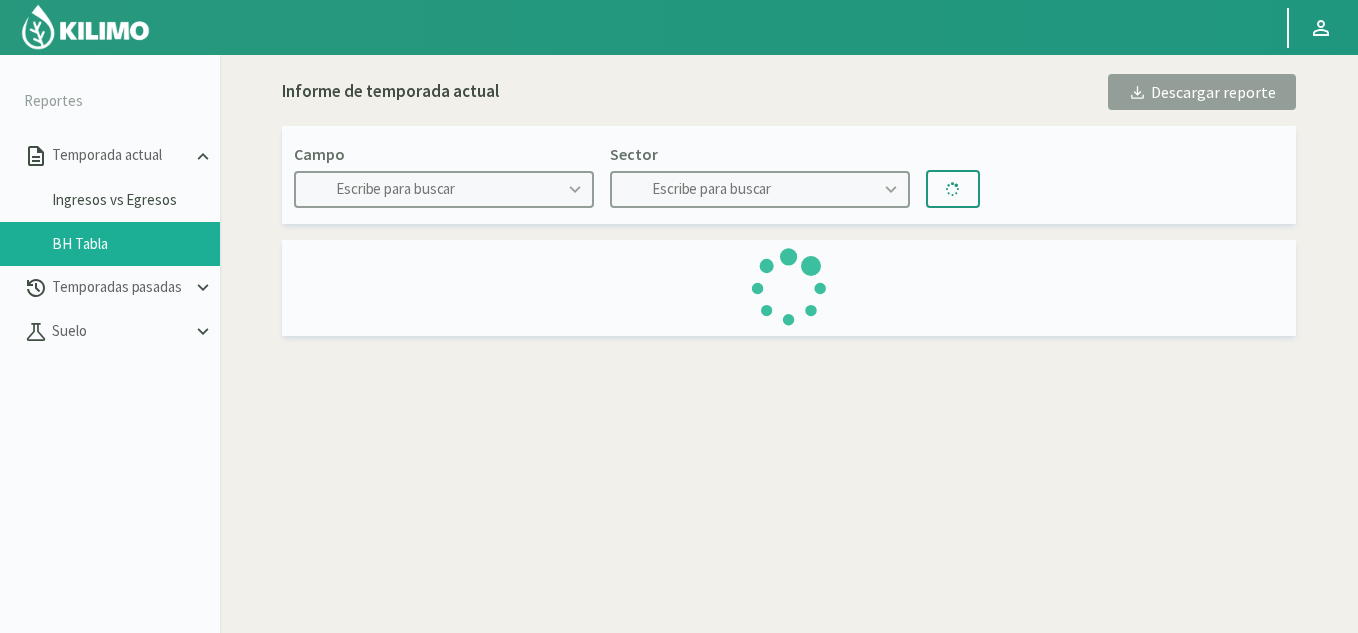 type on "El Espinillo" 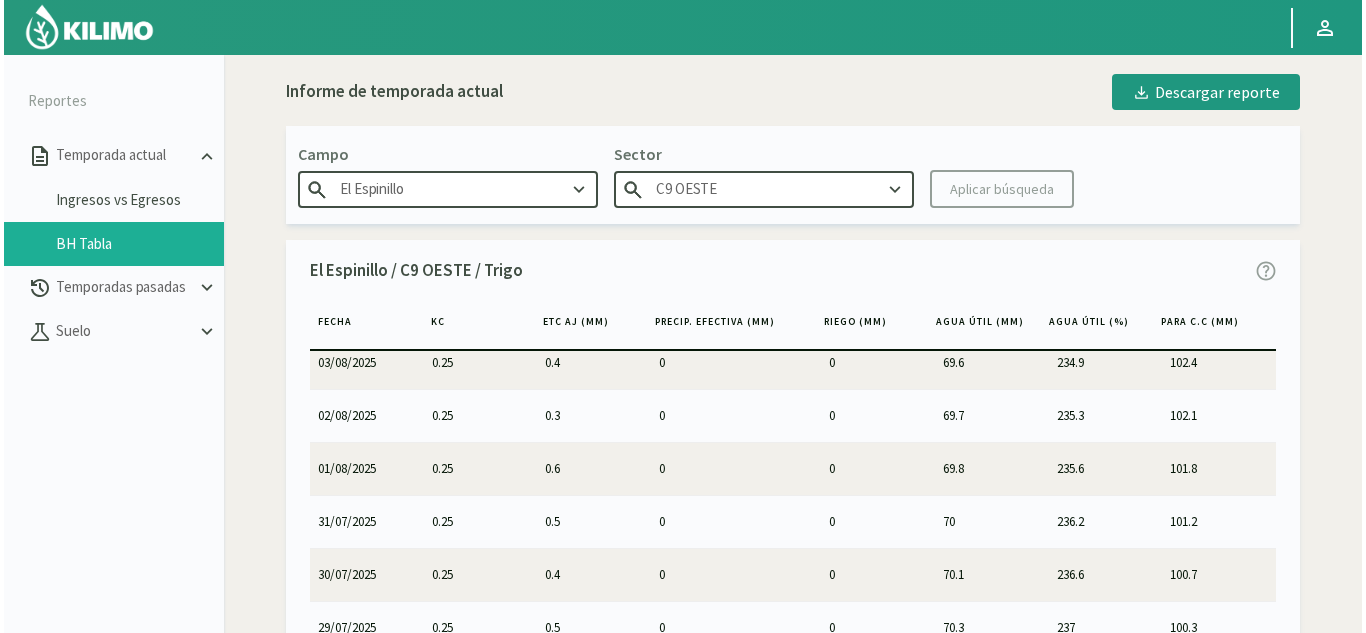 scroll, scrollTop: 0, scrollLeft: 0, axis: both 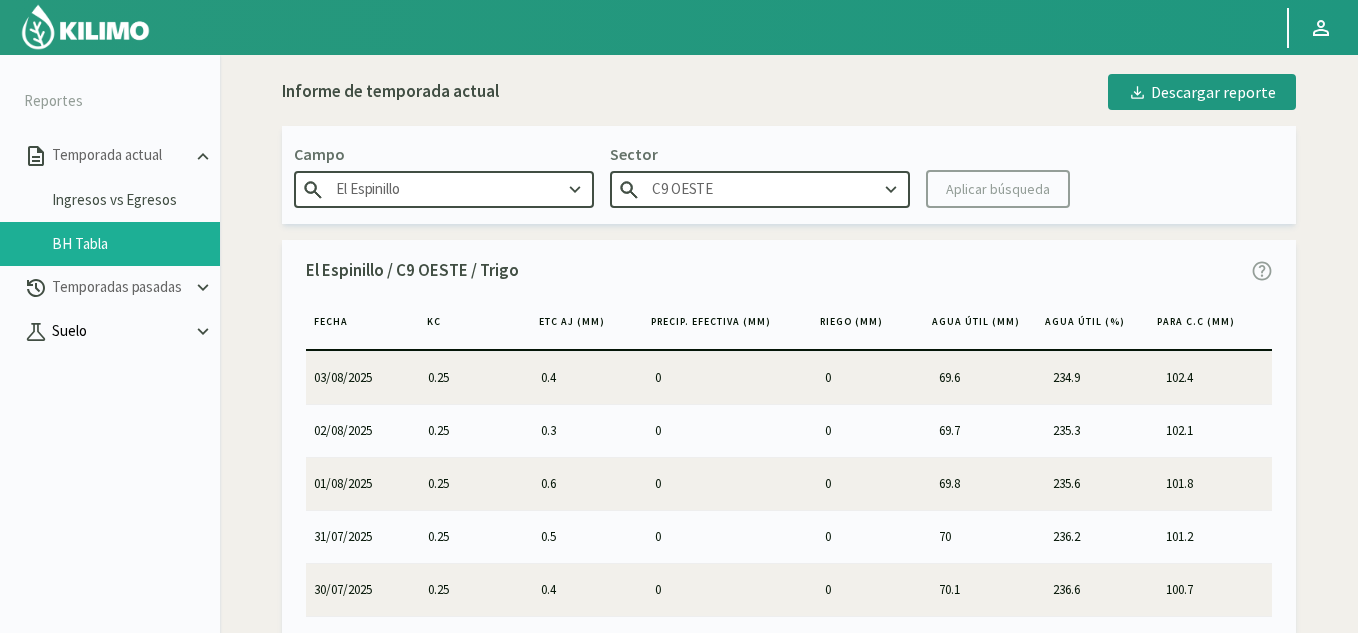 click 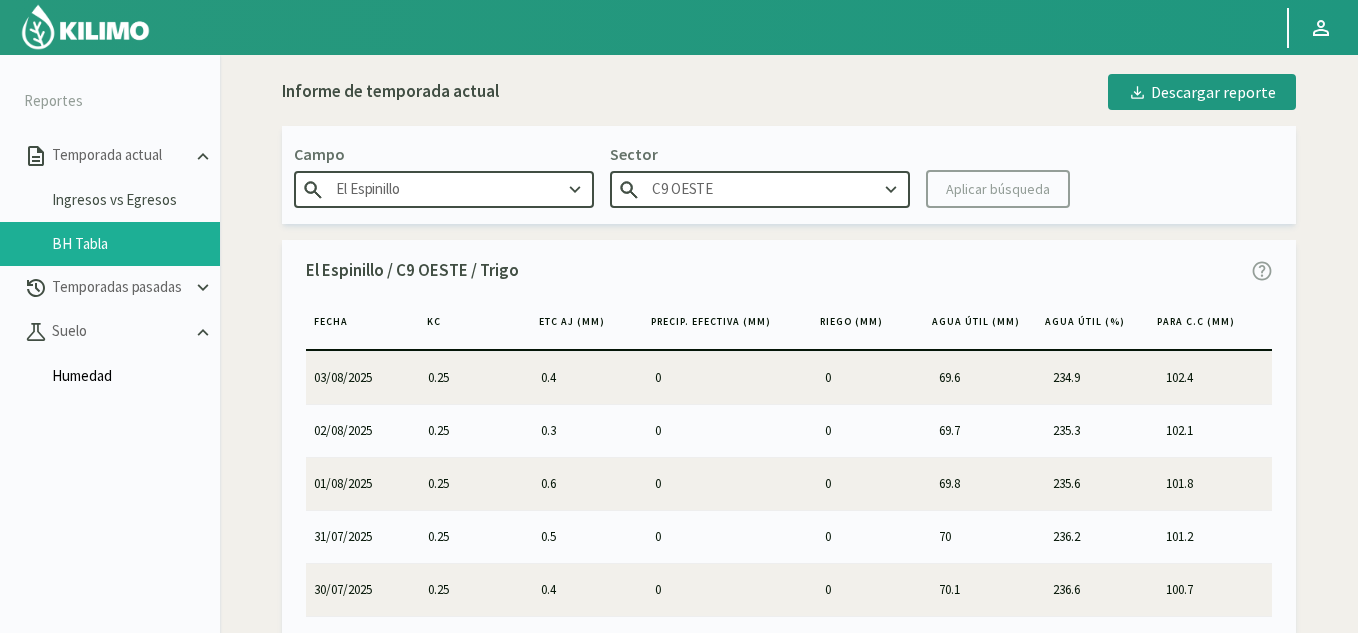 click on "Humedad" 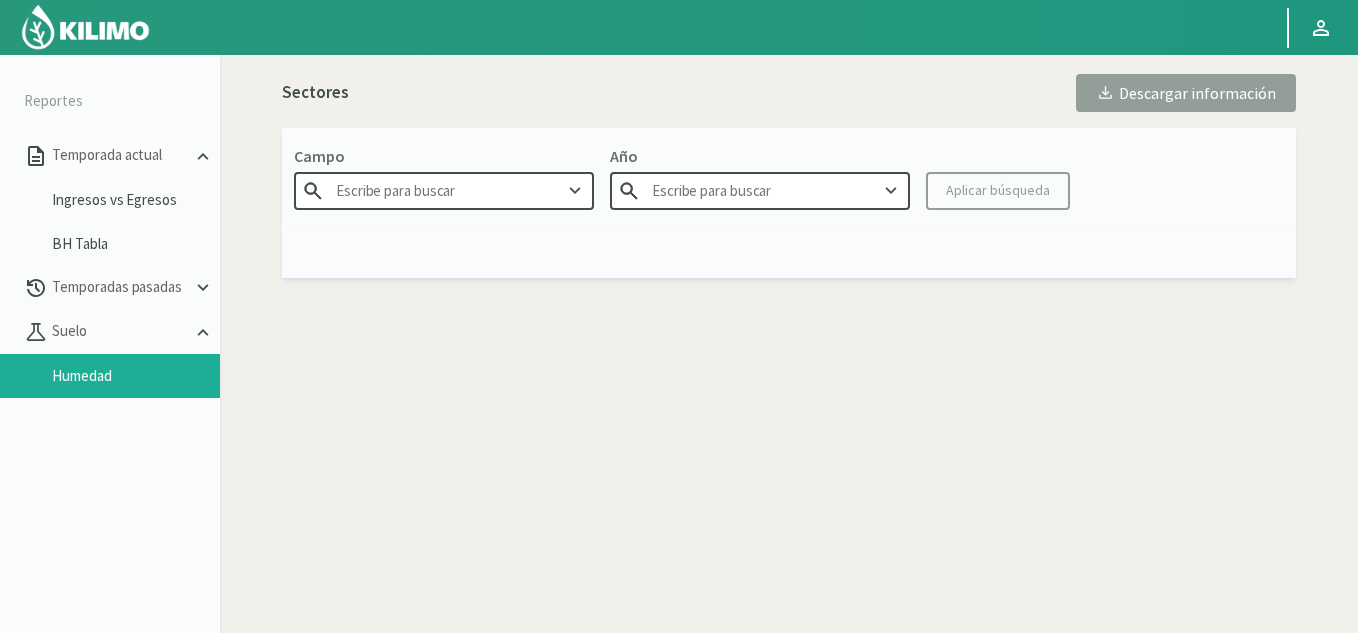 type on "El Espinillo" 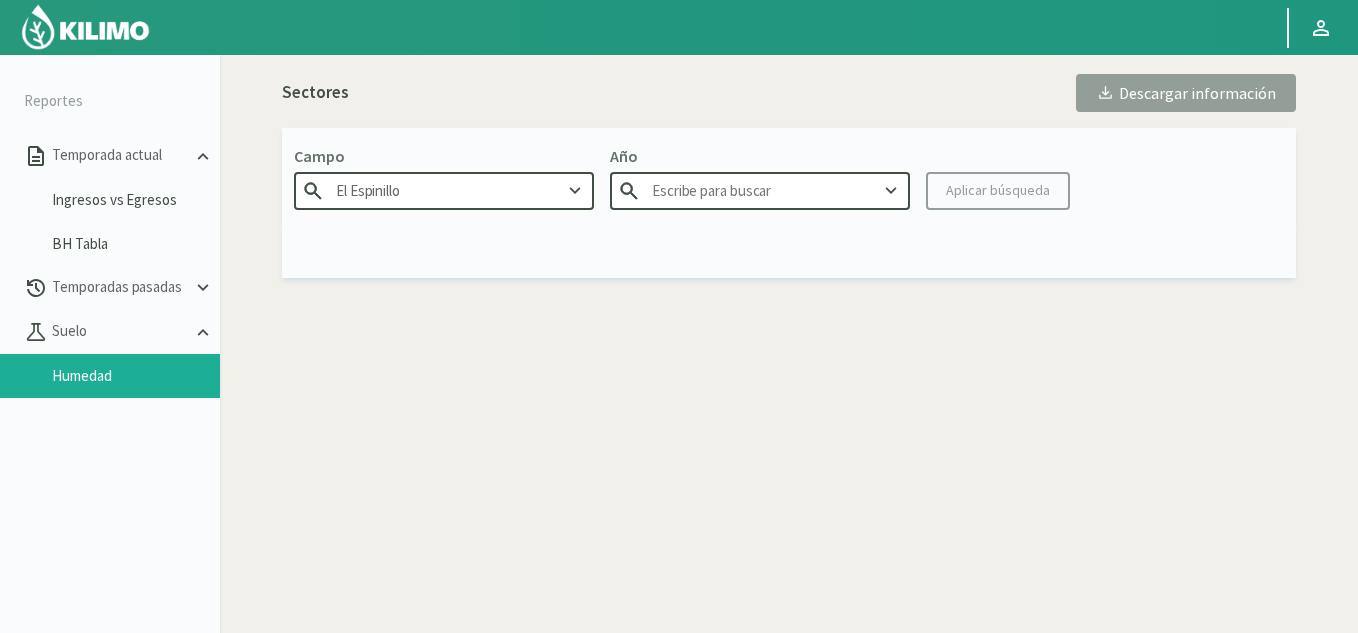 type on "2025" 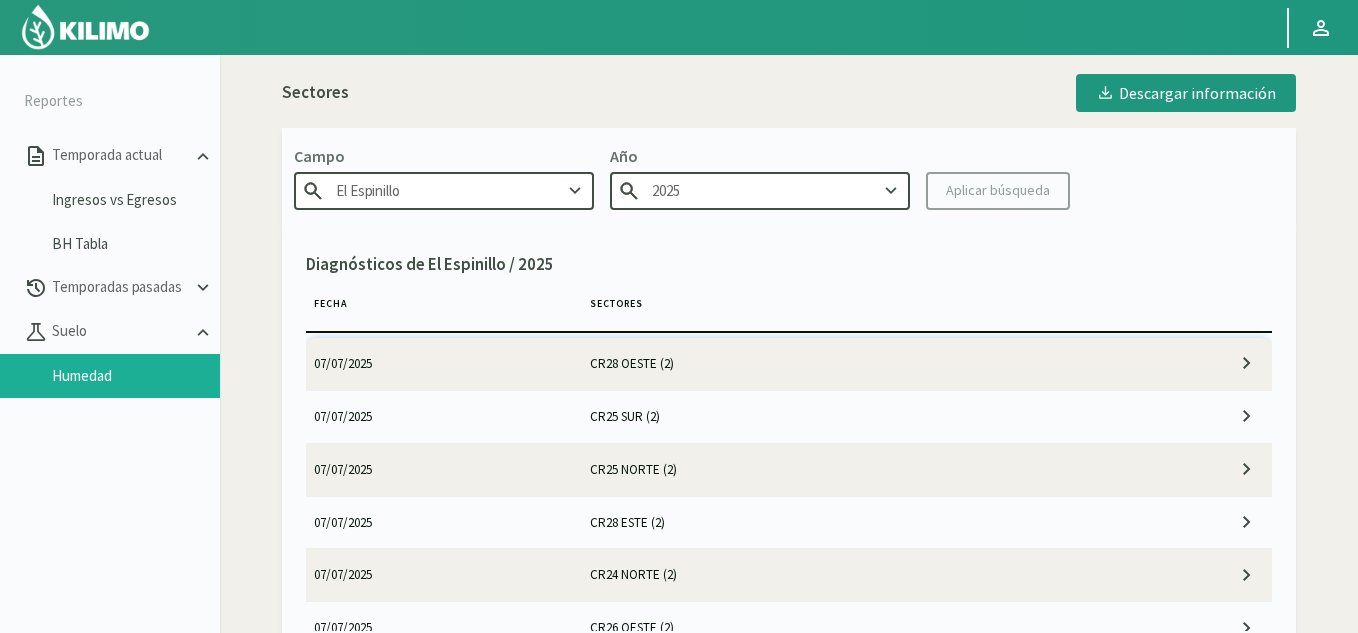 click 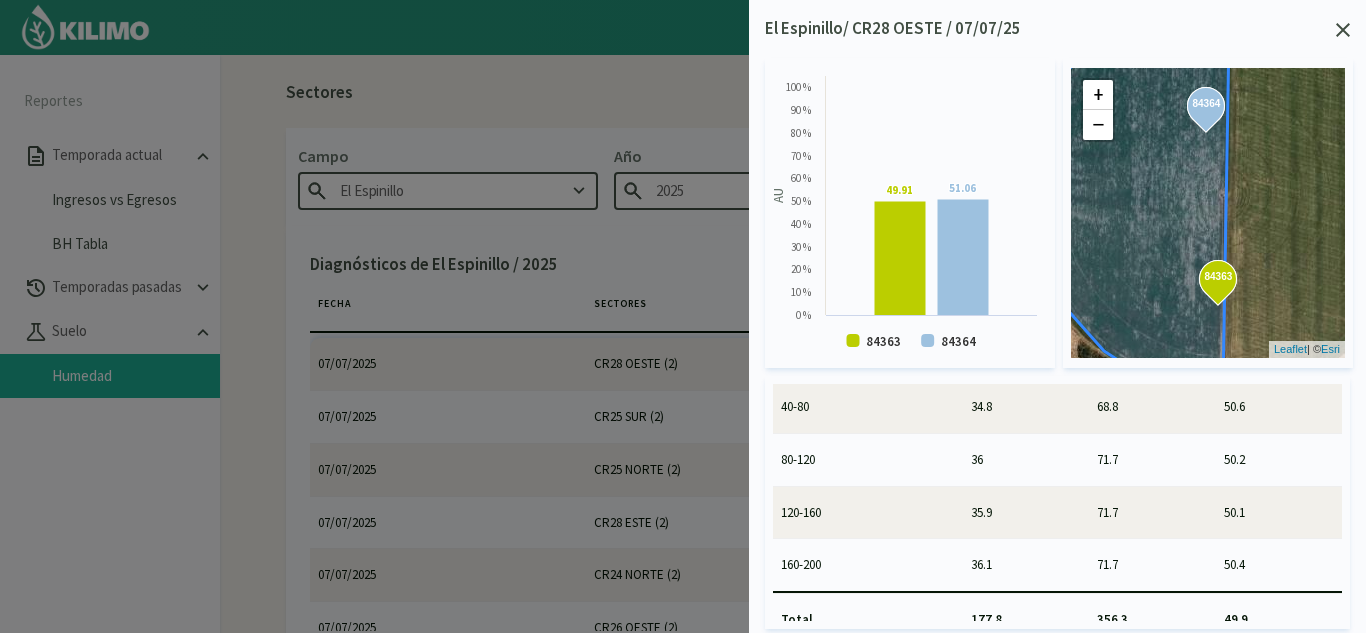 scroll, scrollTop: 207, scrollLeft: 0, axis: vertical 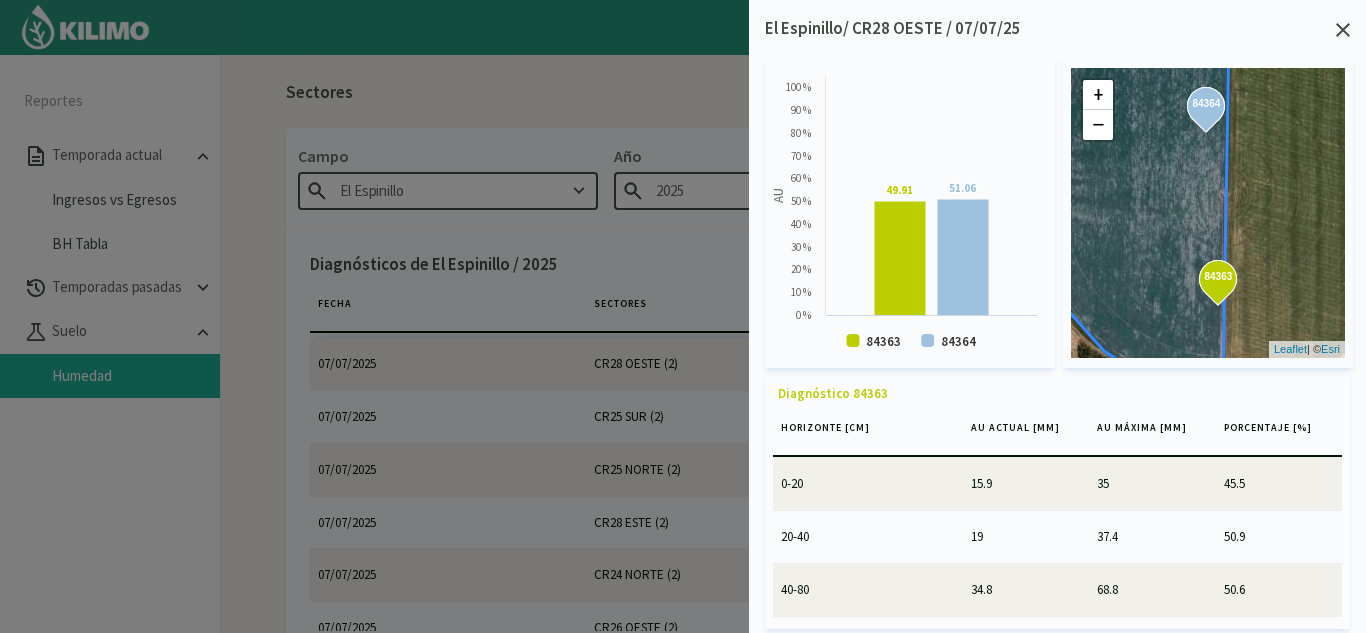 click on "Diagnóstico 84363   Horizonte [cm]   AU actual [mm]   AU máxima [mm]   Porcentaje [%]  0-20 15.9 35 45.5 20-40 19 37.4 50.9 40-80 34.8 68.8 50.6 80-120 36 71.7 50.2 120-160 35.9 71.7 50.1 160-200 36.1 71.7 50.3 Total 177.8 356.3 49.9  Diagnóstico 84364   Horizonte [cm]   AU actual [mm]   AU máxima [mm]   Porcentaje [%]  0-20 15.9 35 45.3 20-40 18.9 37.4 50.6 40-80 38.4 68.8 55.8 80-120 36.5 71.7 50.9 120-160 36.2 71.7 50.5 160-200 36.1 71.7 50.3 Total 181.9 356.3 51.1" 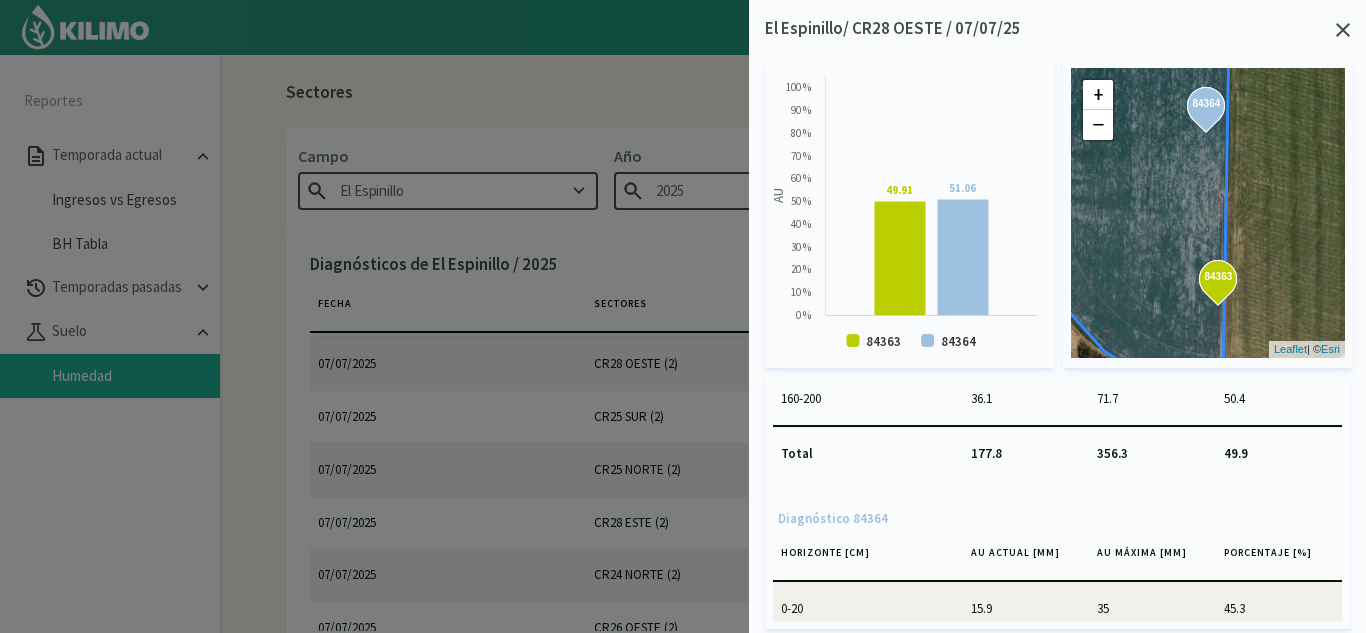 scroll, scrollTop: 415, scrollLeft: 0, axis: vertical 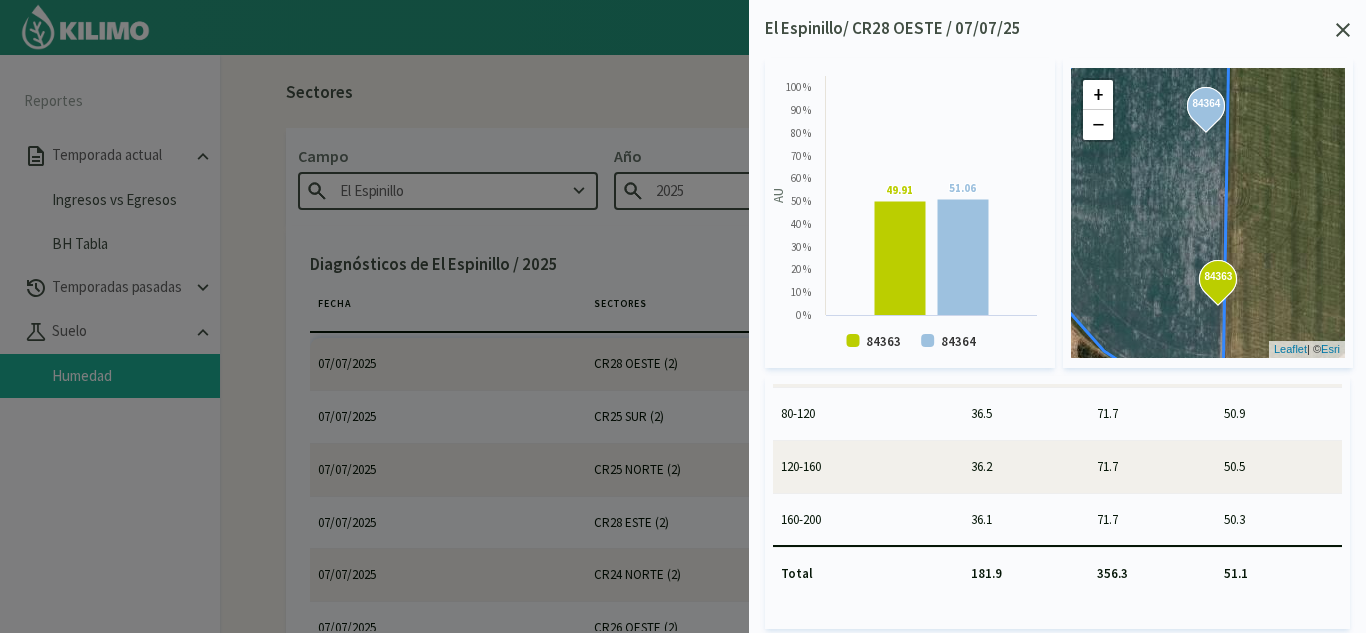 click on "Diagnóstico 84363   Horizonte [cm]   AU actual [mm]   AU máxima [mm]   Porcentaje [%]  0-20 15.9 35 45.5 20-40 19 37.4 50.9 40-80 34.8 68.8 50.6 80-120 36 71.7 50.2 120-160 35.9 71.7 50.1 160-200 36.1 71.7 50.3 Total 177.8 356.3 49.9  Diagnóstico 84364   Horizonte [cm]   AU actual [mm]   AU máxima [mm]   Porcentaje [%]  0-20 15.9 35 45.3 20-40 18.9 37.4 50.6 40-80 38.4 68.8 55.8 80-120 36.5 71.7 50.9 120-160 36.2 71.7 50.5 160-200 36.1 71.7 50.3 Total 181.9 356.3 51.1" 